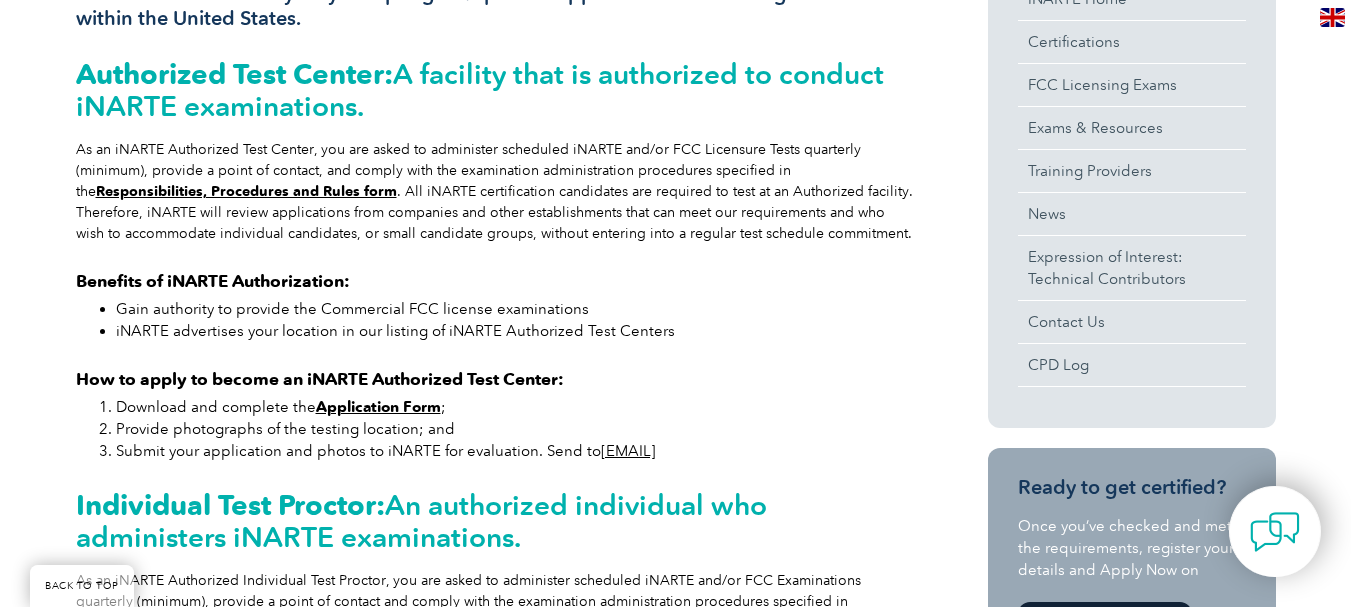 scroll, scrollTop: 641, scrollLeft: 0, axis: vertical 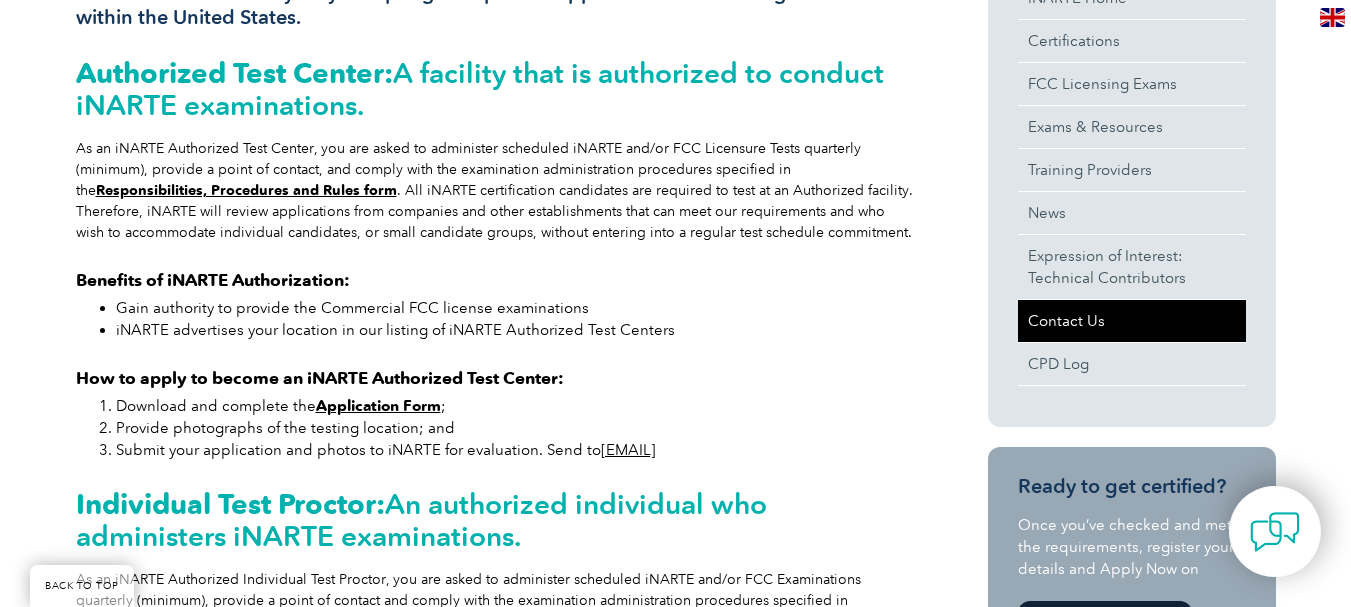 click on "Contact Us" at bounding box center [1132, 321] 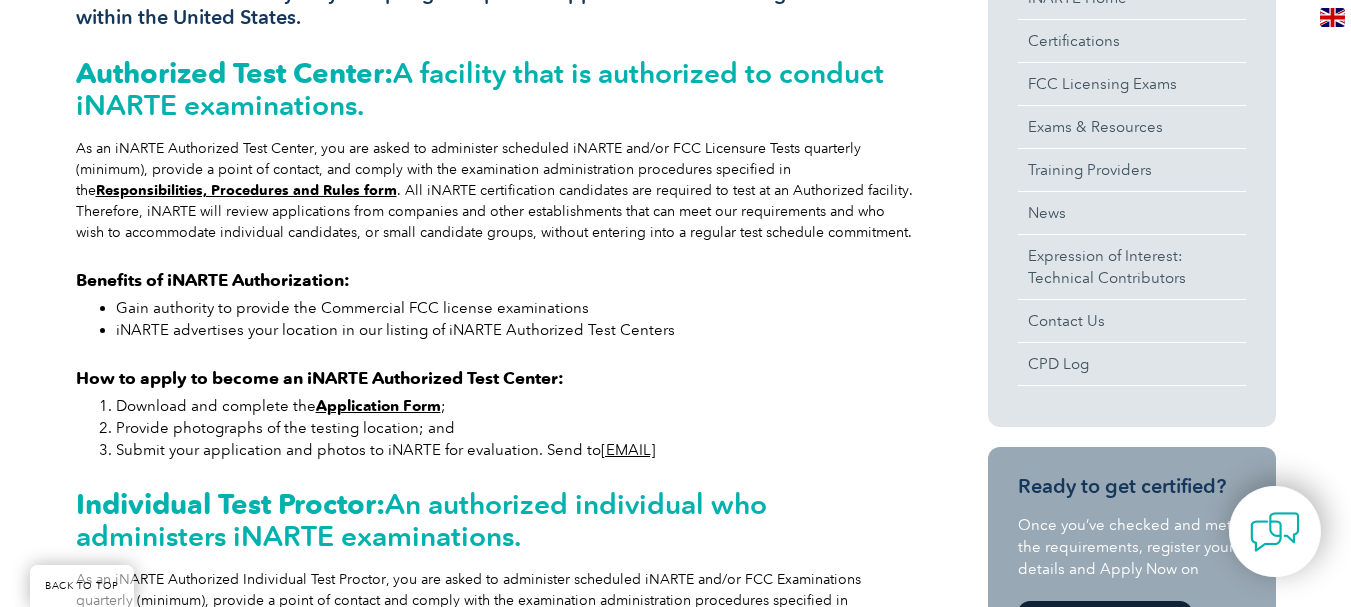 scroll, scrollTop: 0, scrollLeft: 0, axis: both 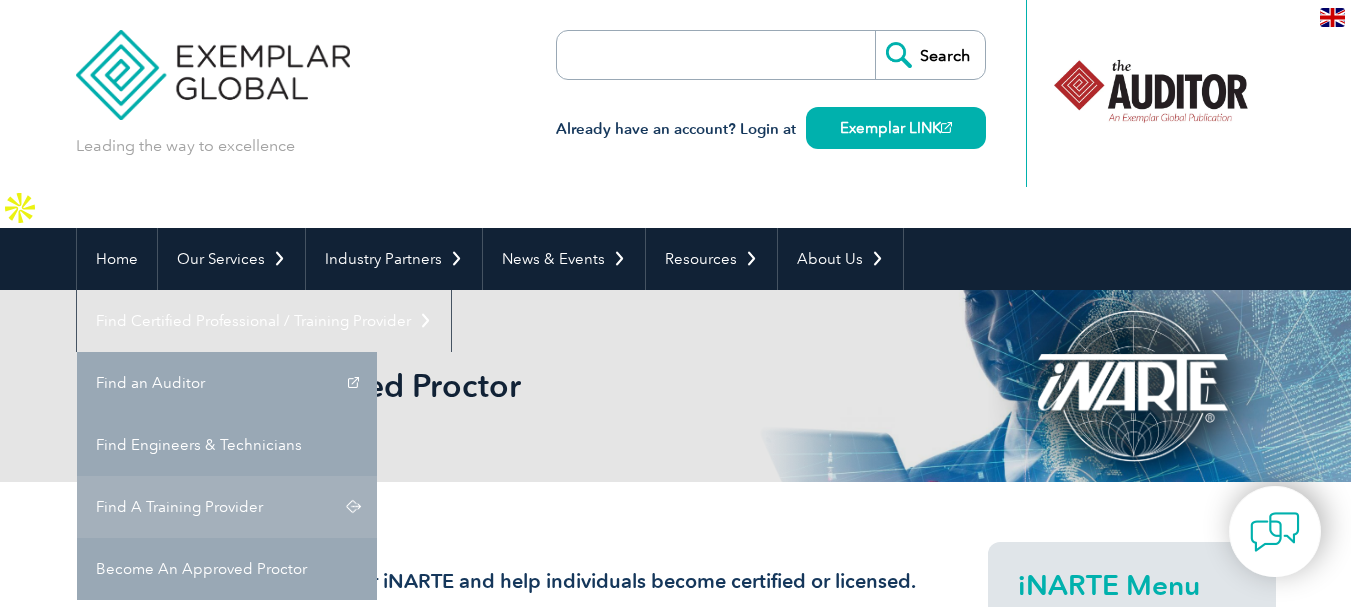 click on "Find A Training Provider" at bounding box center (227, 507) 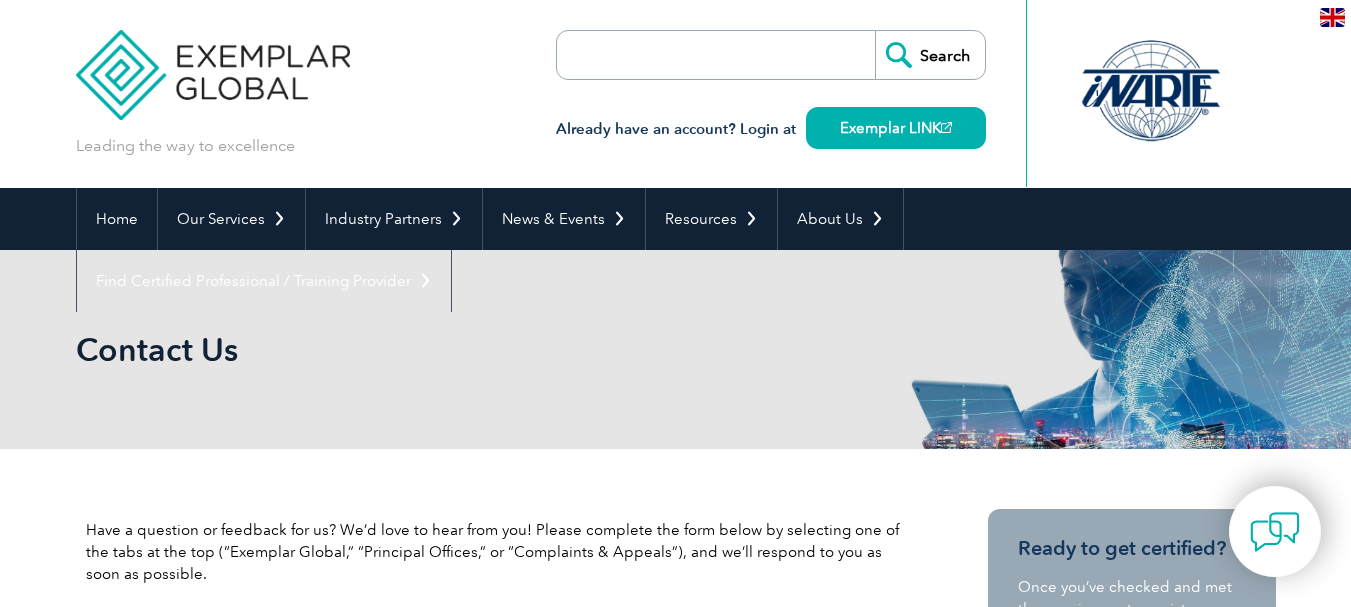 scroll, scrollTop: 0, scrollLeft: 0, axis: both 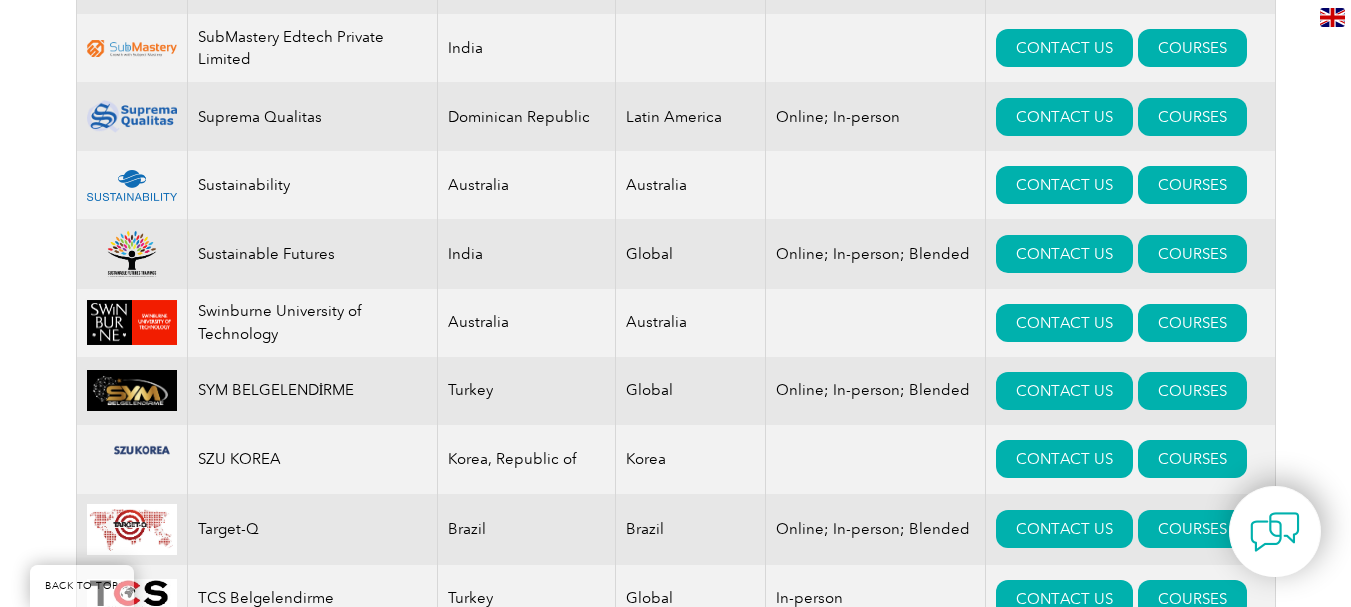 drag, startPoint x: 1357, startPoint y: 381, endPoint x: 1317, endPoint y: 491, distance: 117.047 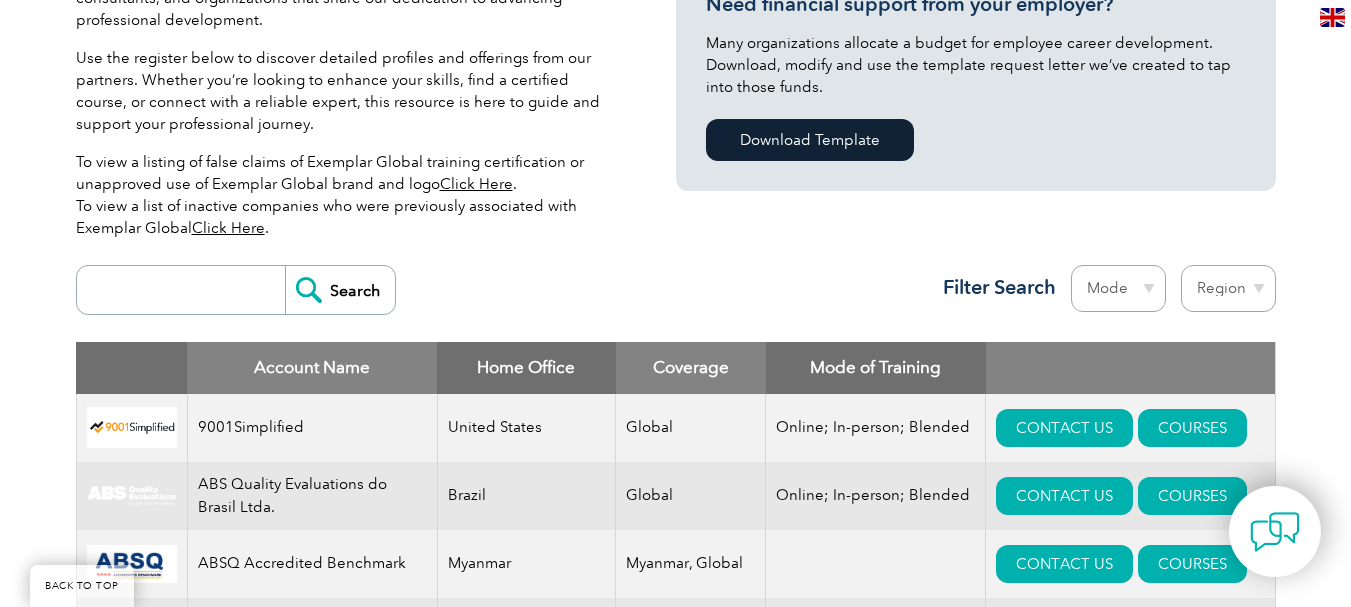 scroll, scrollTop: 487, scrollLeft: 0, axis: vertical 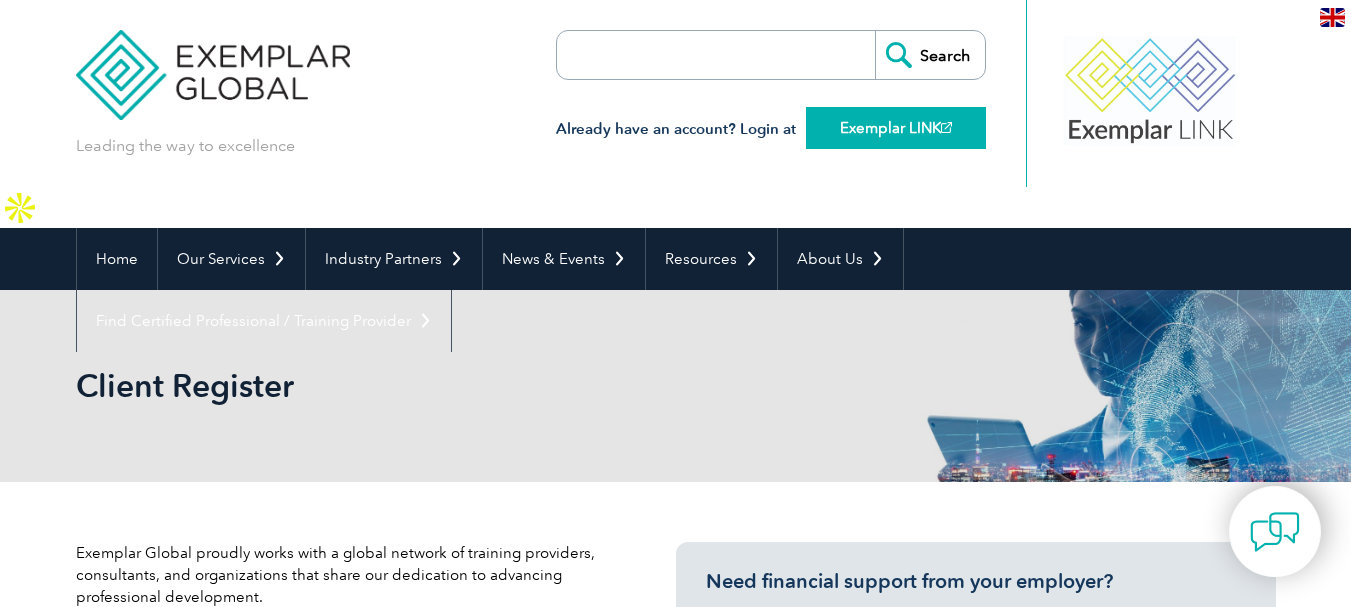 click on "Exemplar LINK" at bounding box center [896, 128] 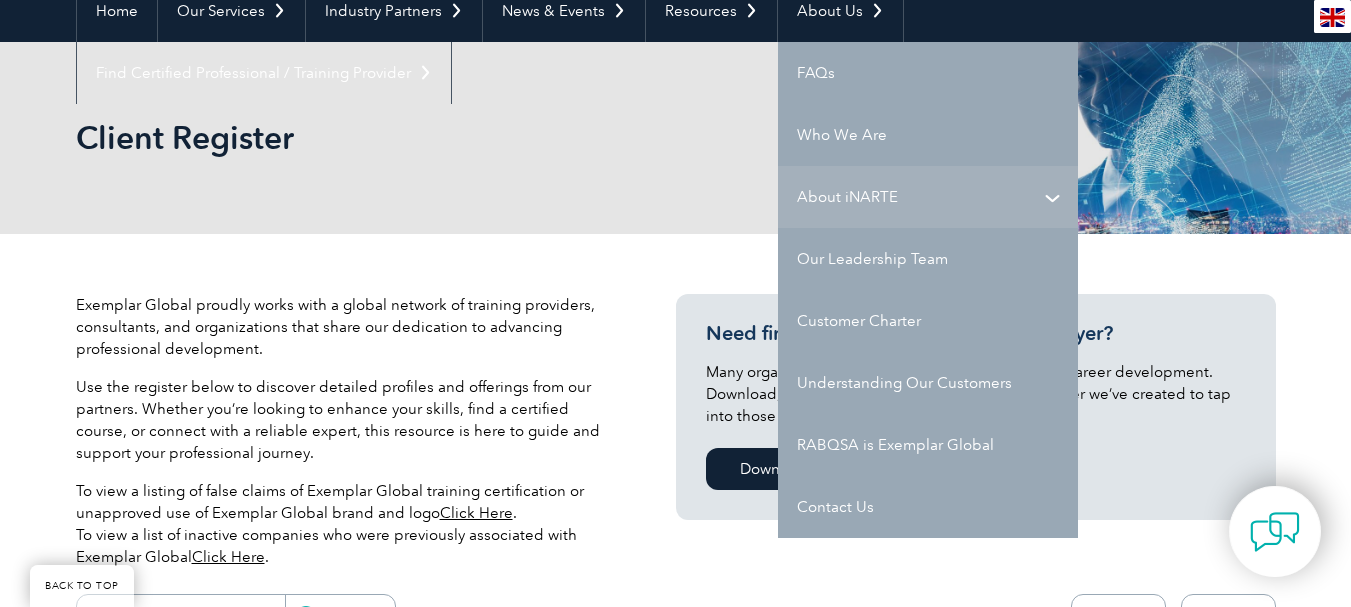 scroll, scrollTop: 249, scrollLeft: 0, axis: vertical 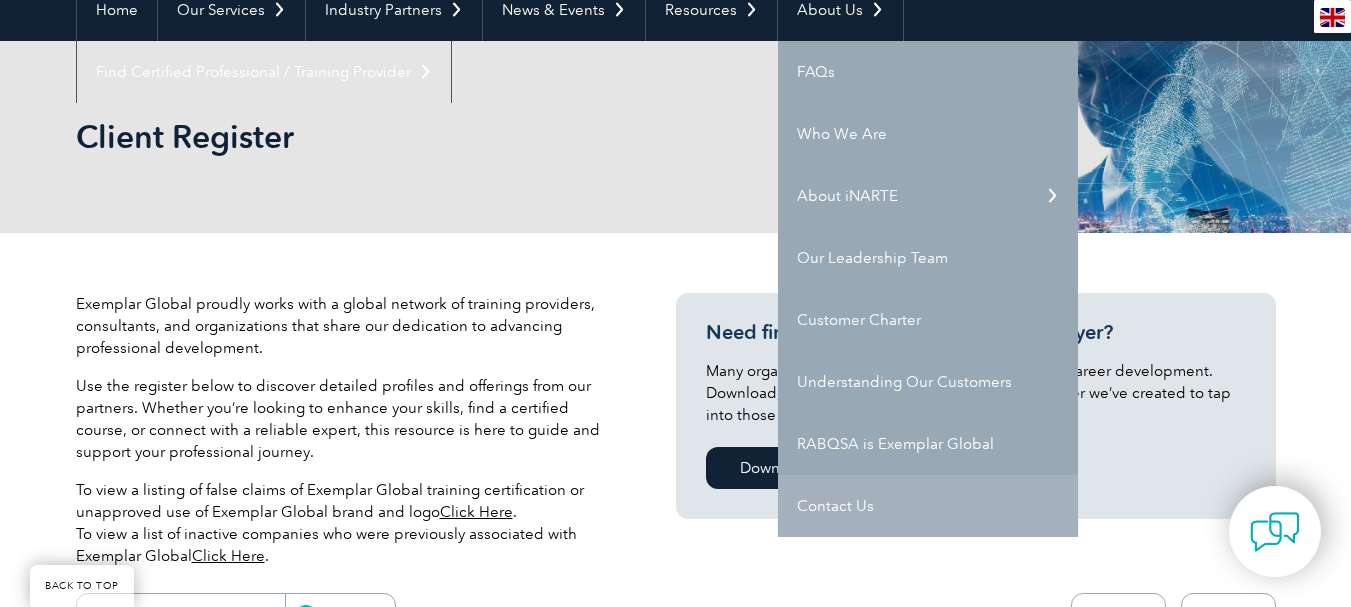 click on "Contact Us" at bounding box center [928, 506] 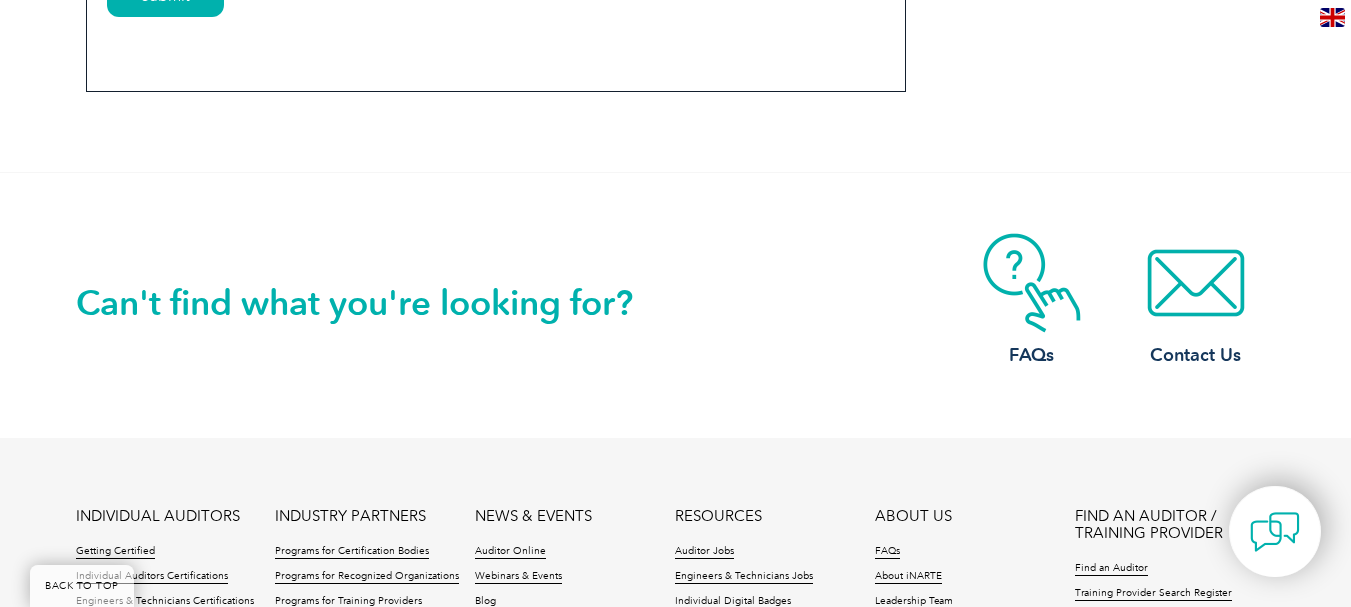 scroll, scrollTop: 1734, scrollLeft: 0, axis: vertical 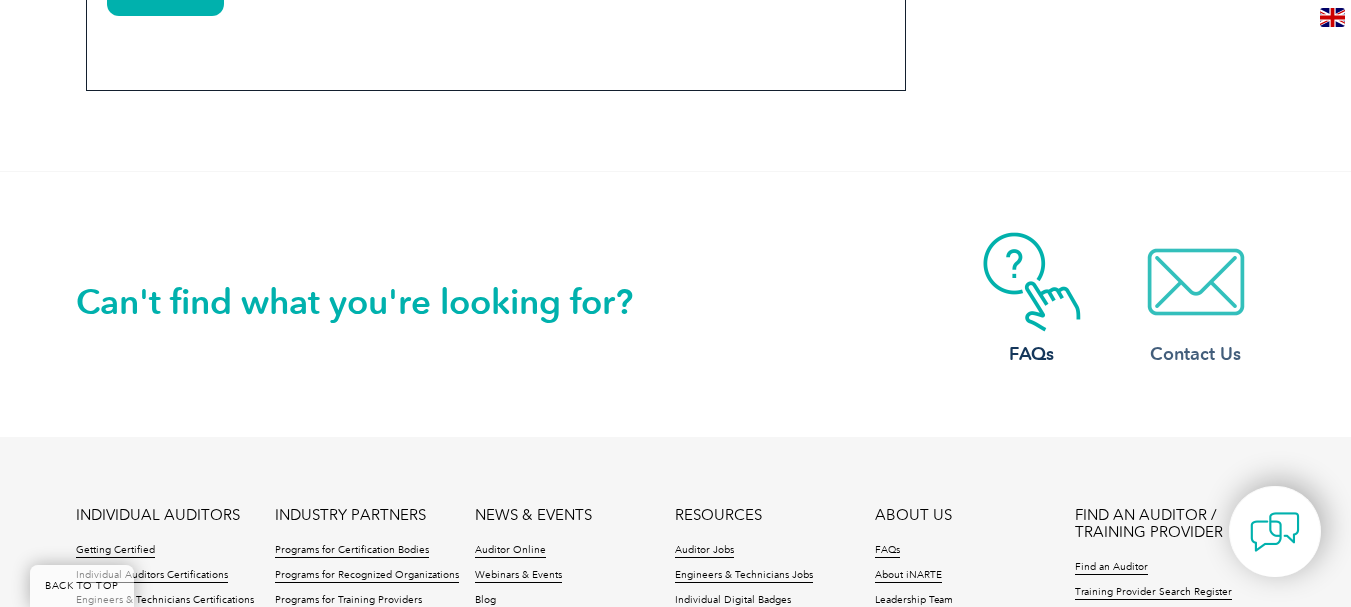 click at bounding box center [1196, 282] 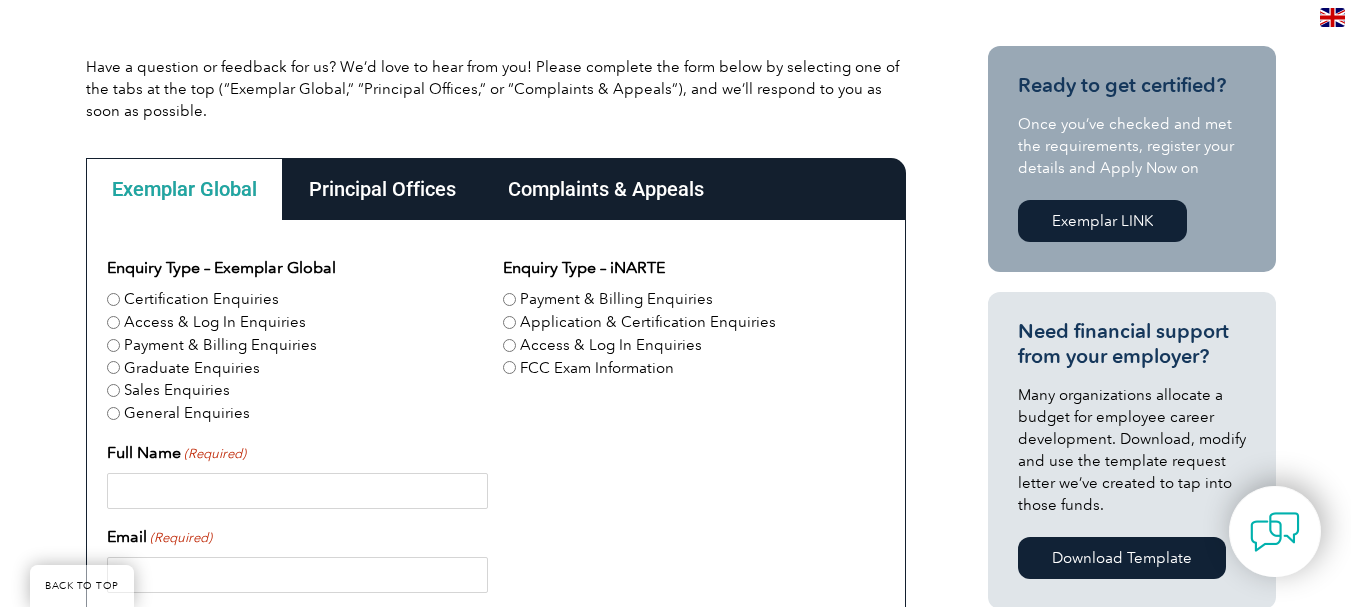 scroll, scrollTop: 505, scrollLeft: 0, axis: vertical 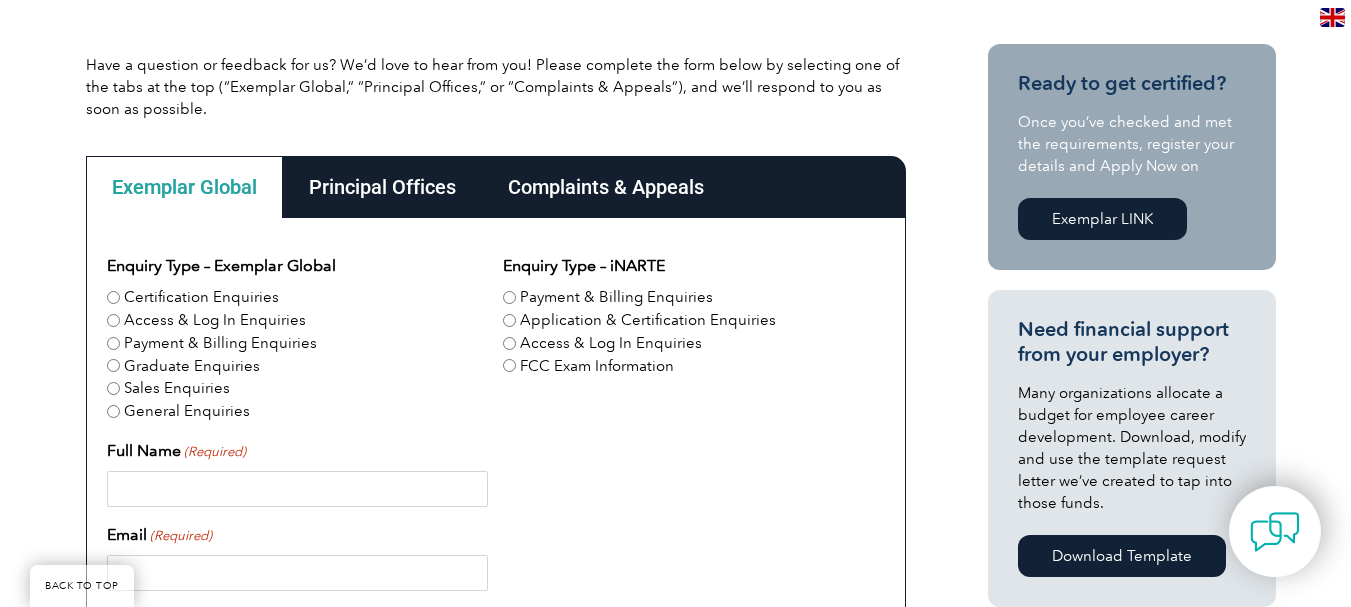 click on "General Enquiries" at bounding box center [187, 411] 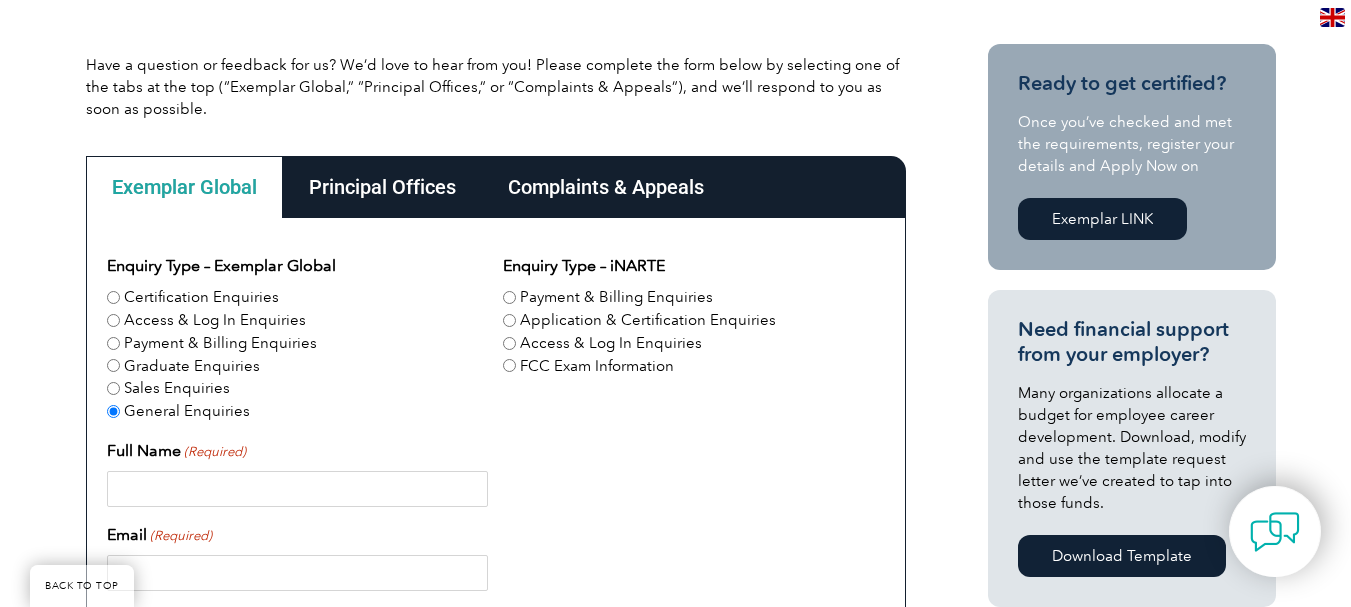 click on "Application & Certification Enquiries" at bounding box center [648, 320] 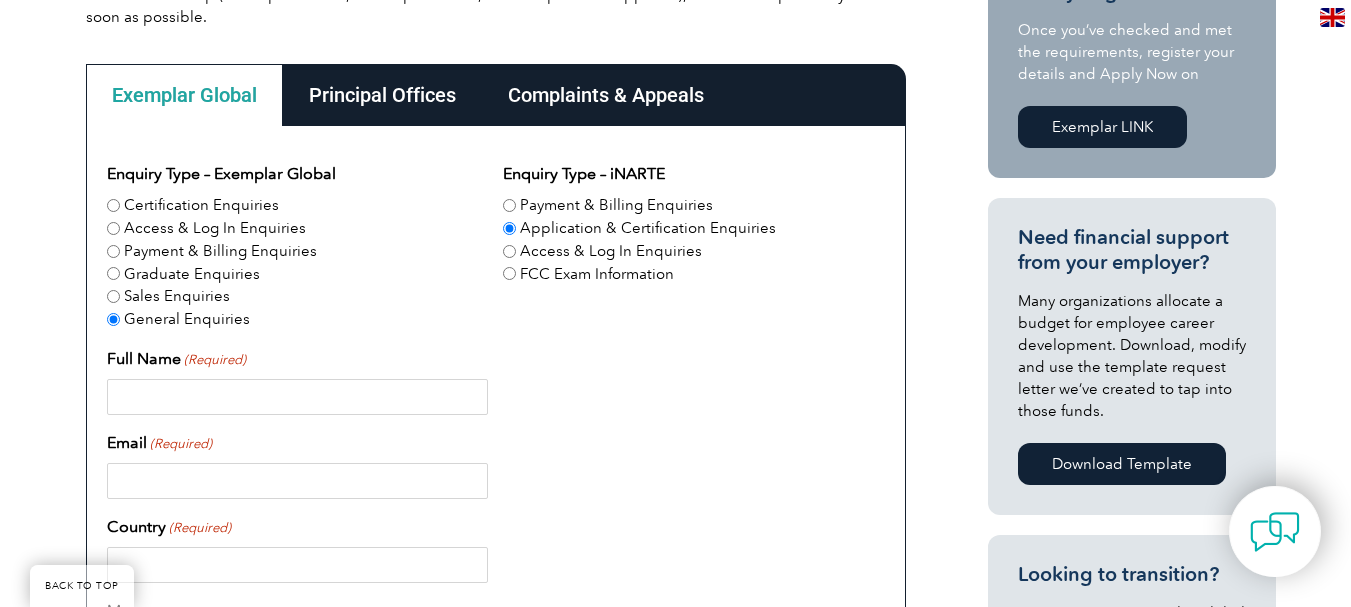 scroll, scrollTop: 617, scrollLeft: 0, axis: vertical 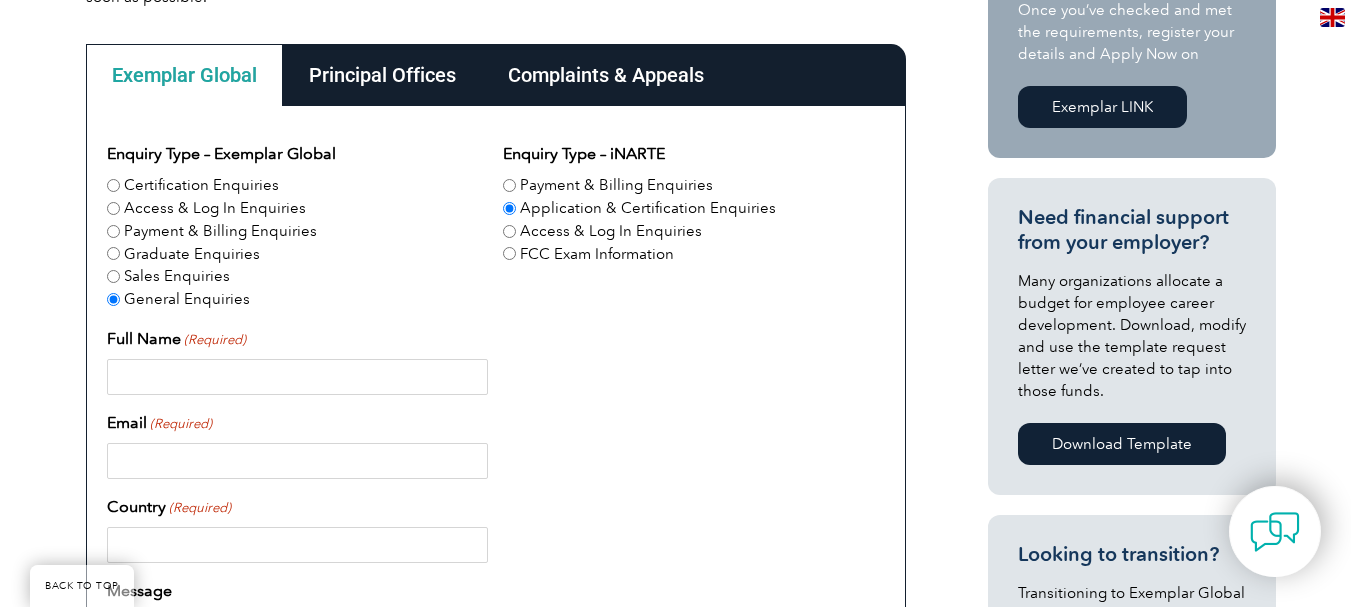click on "Full Name (Required)" at bounding box center [297, 377] 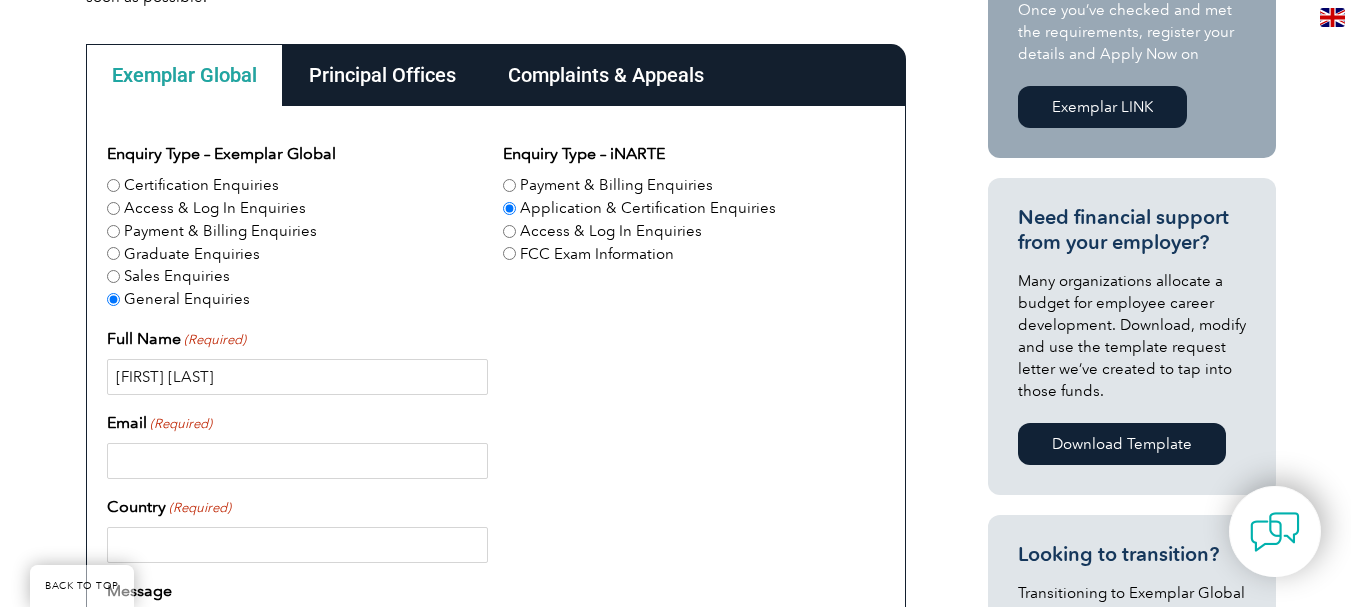 type on "Sobia Chohan" 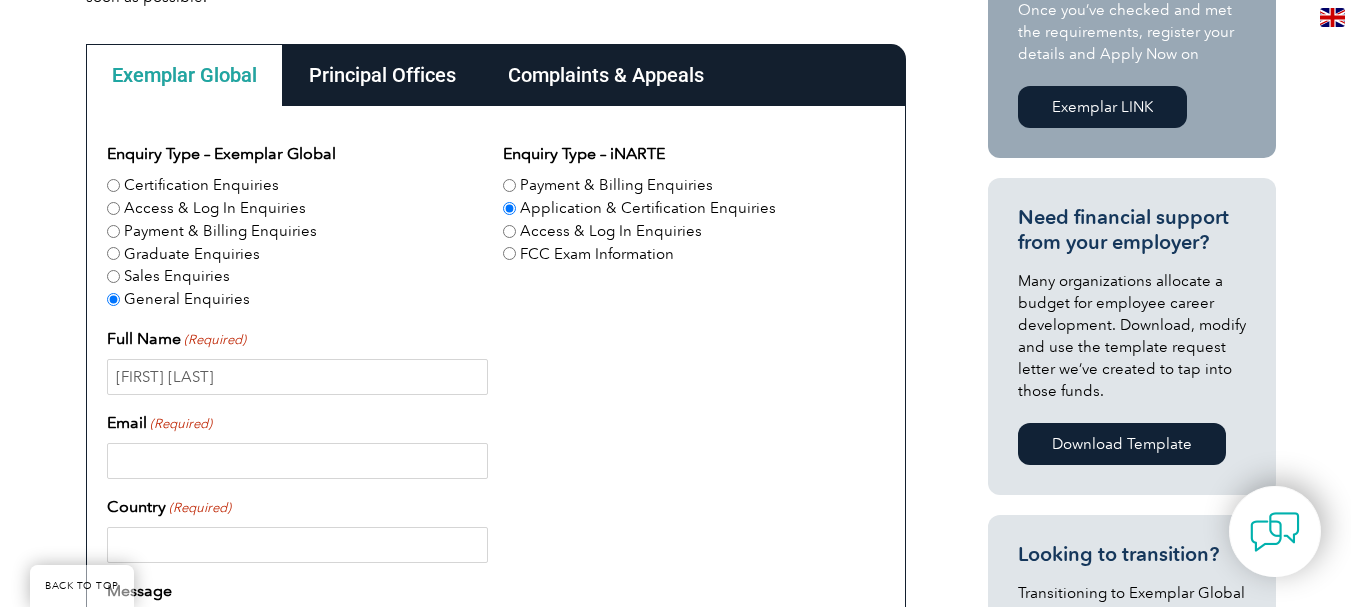click on "Email (Required)" at bounding box center [297, 461] 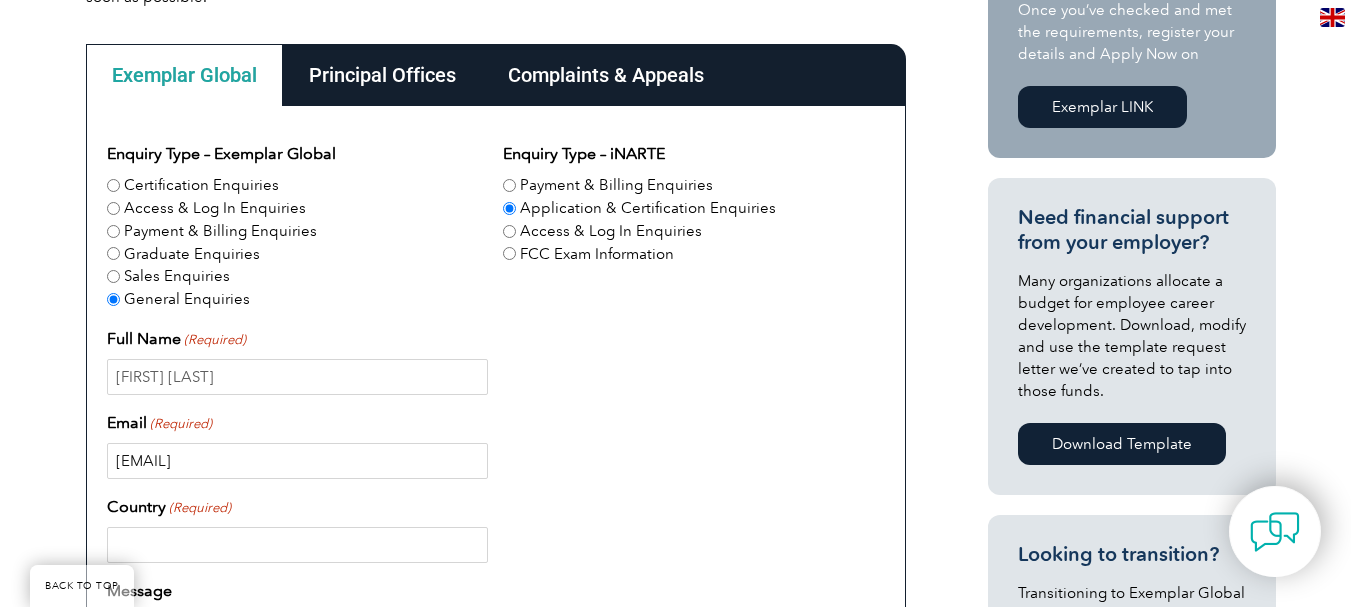 type on "sobia@ed-watch.org" 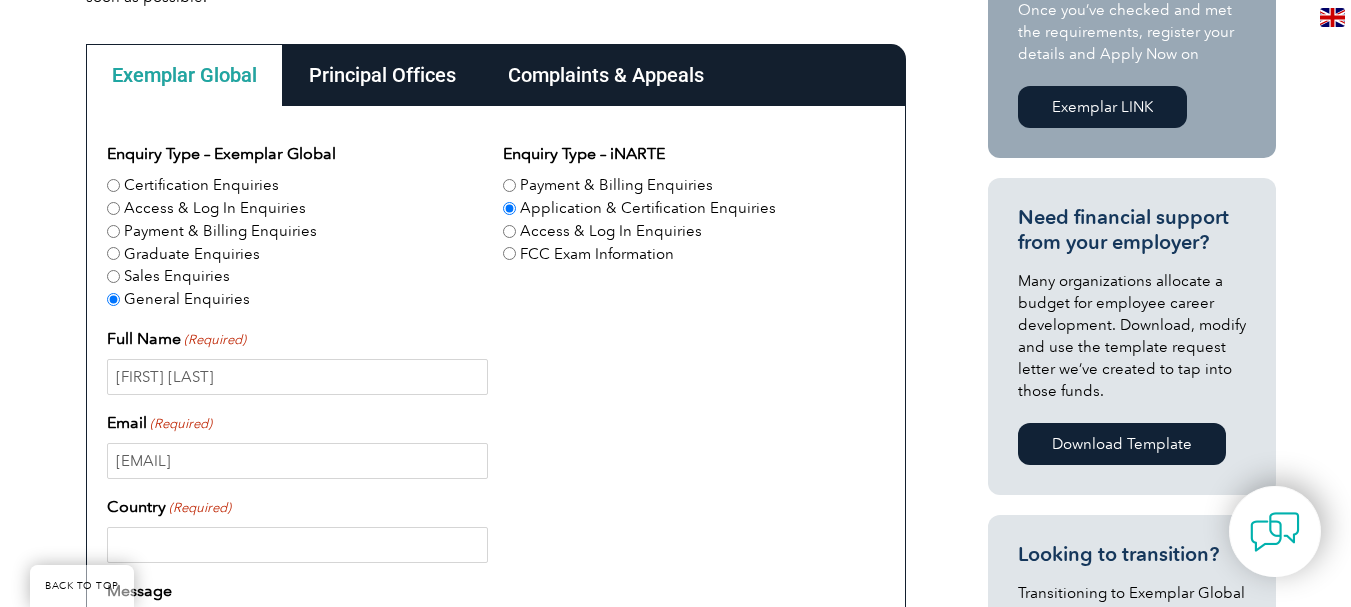 click on "Country (Required)" at bounding box center (297, 545) 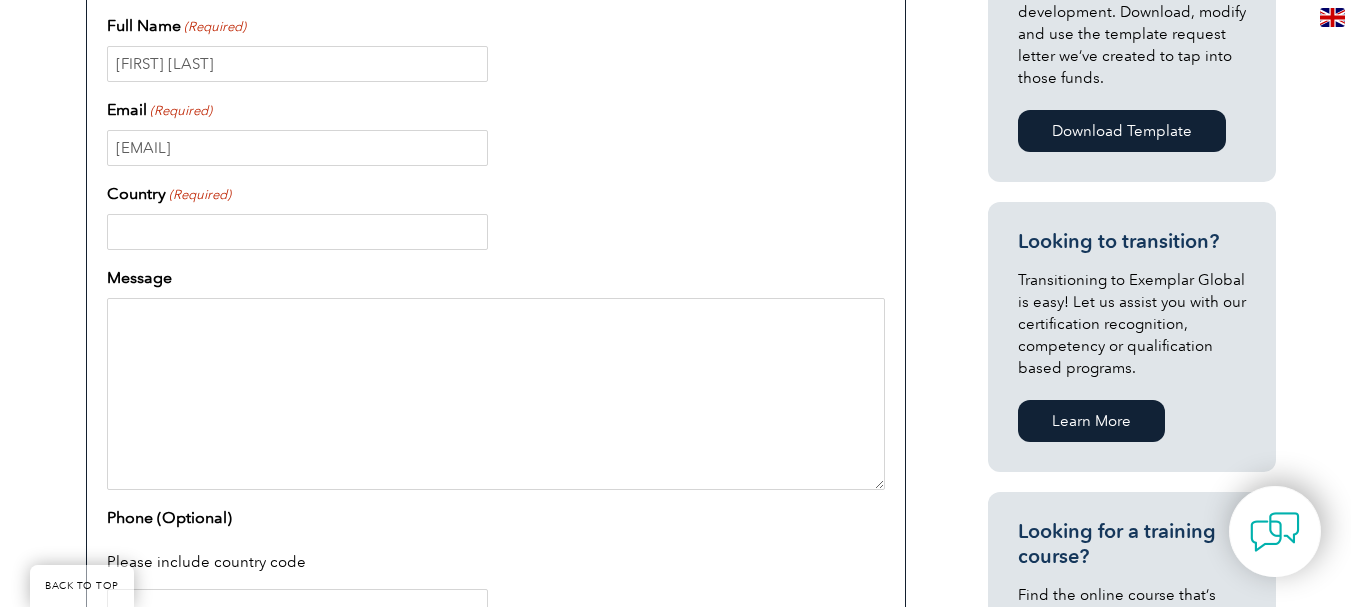 scroll, scrollTop: 931, scrollLeft: 0, axis: vertical 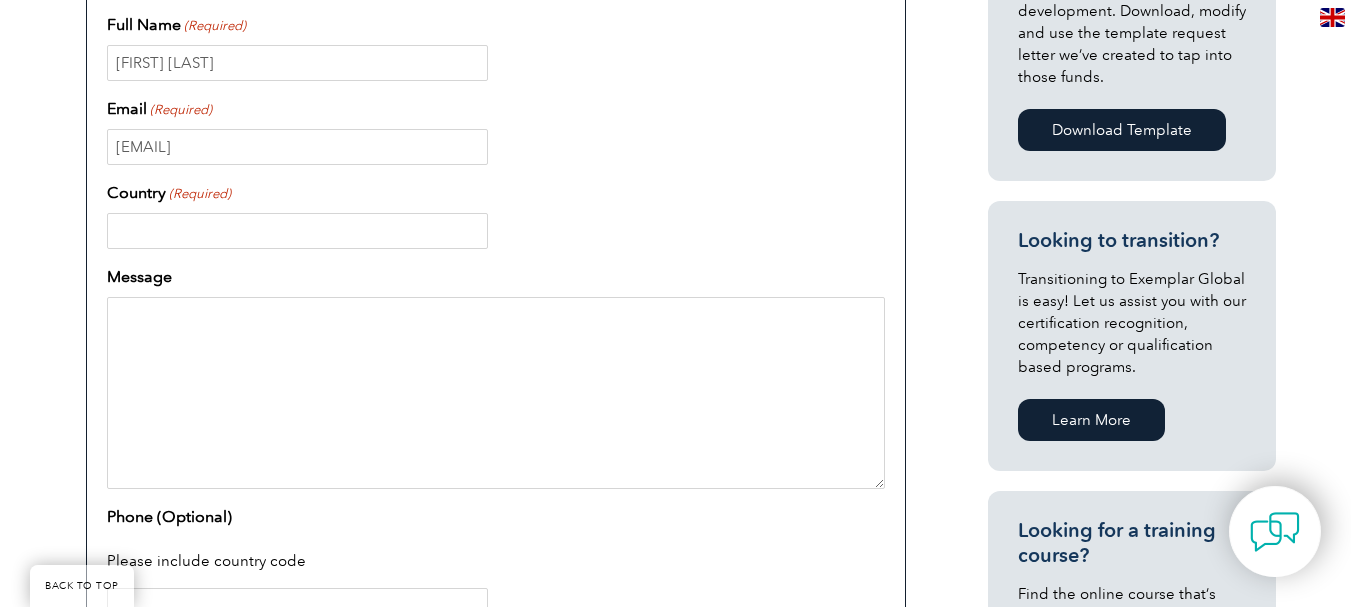 click on "Country (Required)" at bounding box center (297, 231) 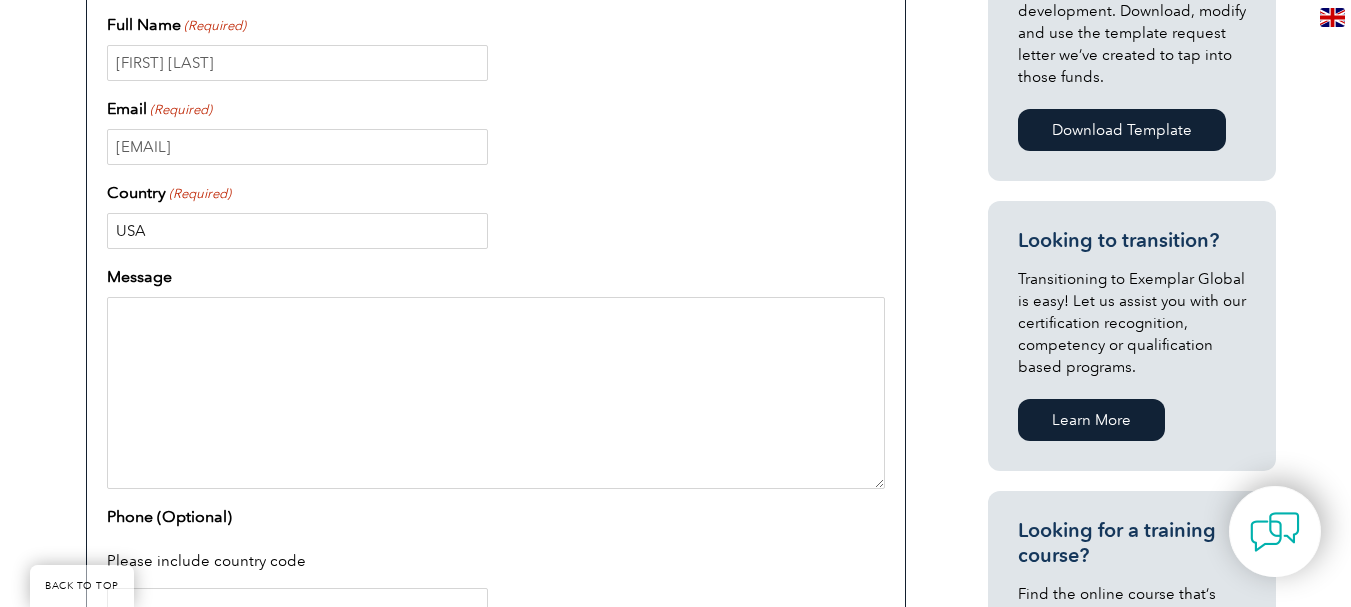 type on "USA" 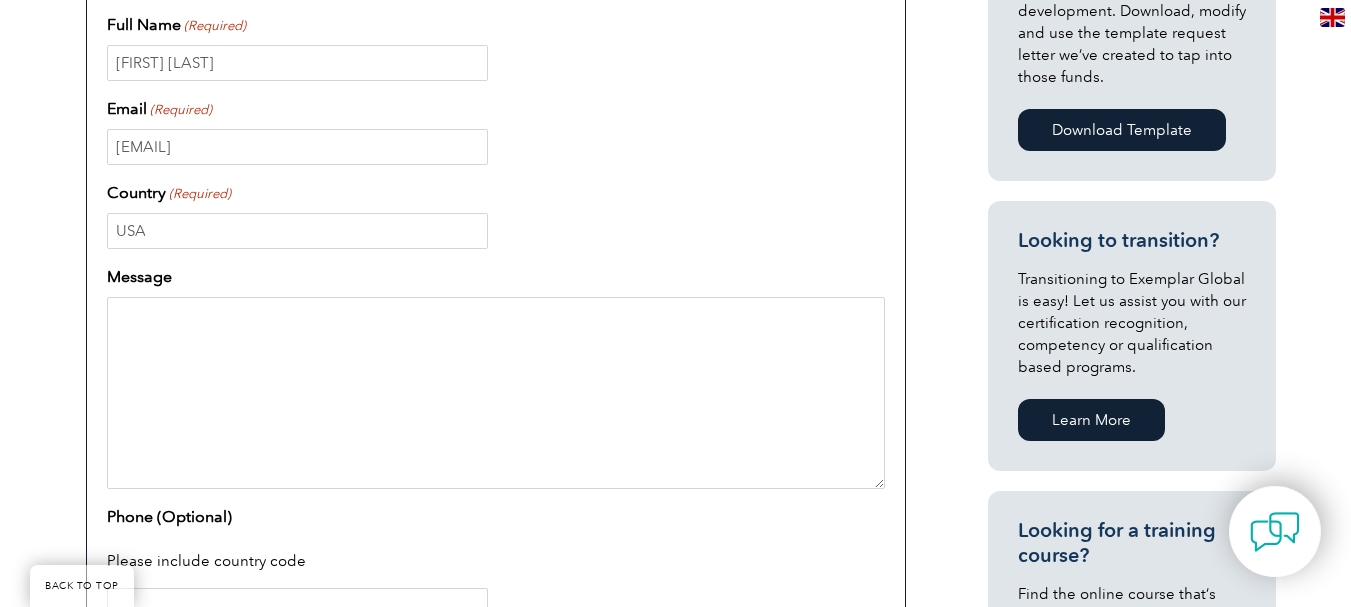click on "Message" at bounding box center (496, 393) 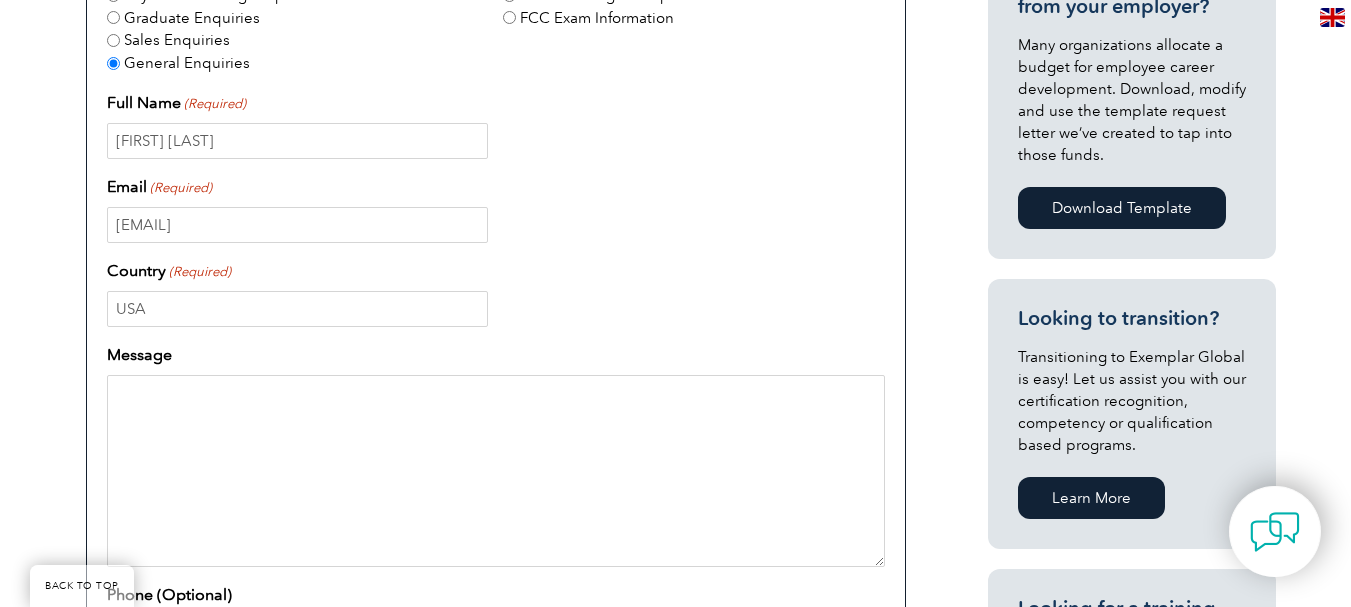 scroll, scrollTop: 858, scrollLeft: 0, axis: vertical 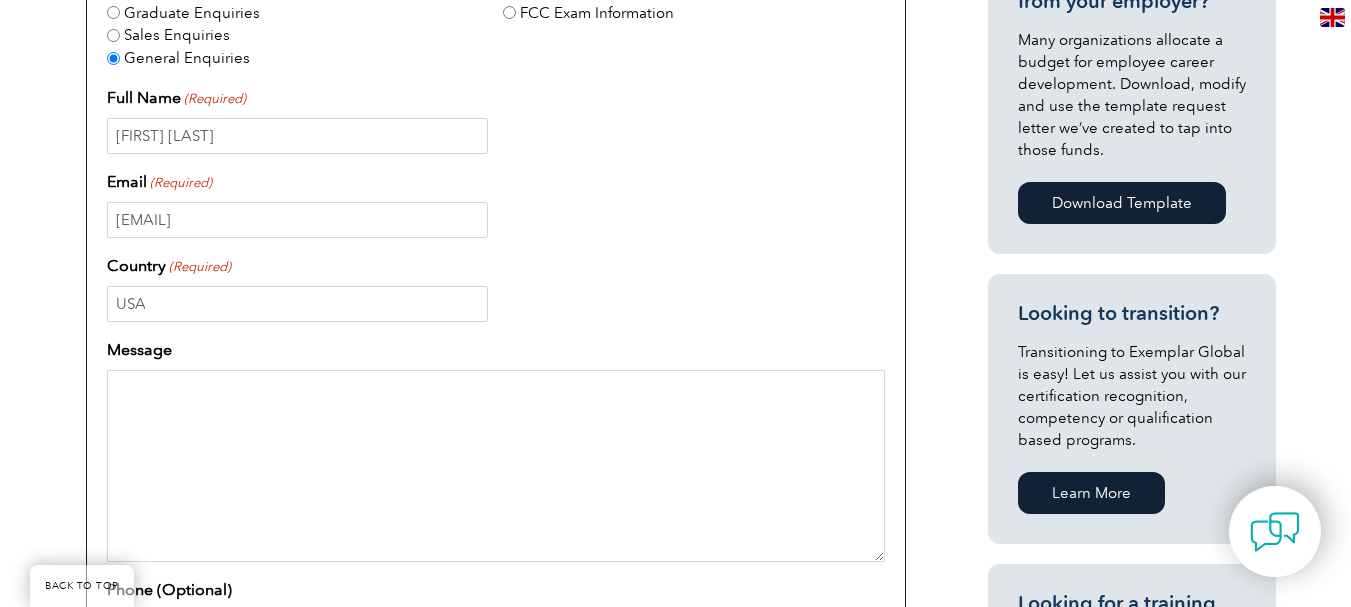 click on "Message" at bounding box center [496, 466] 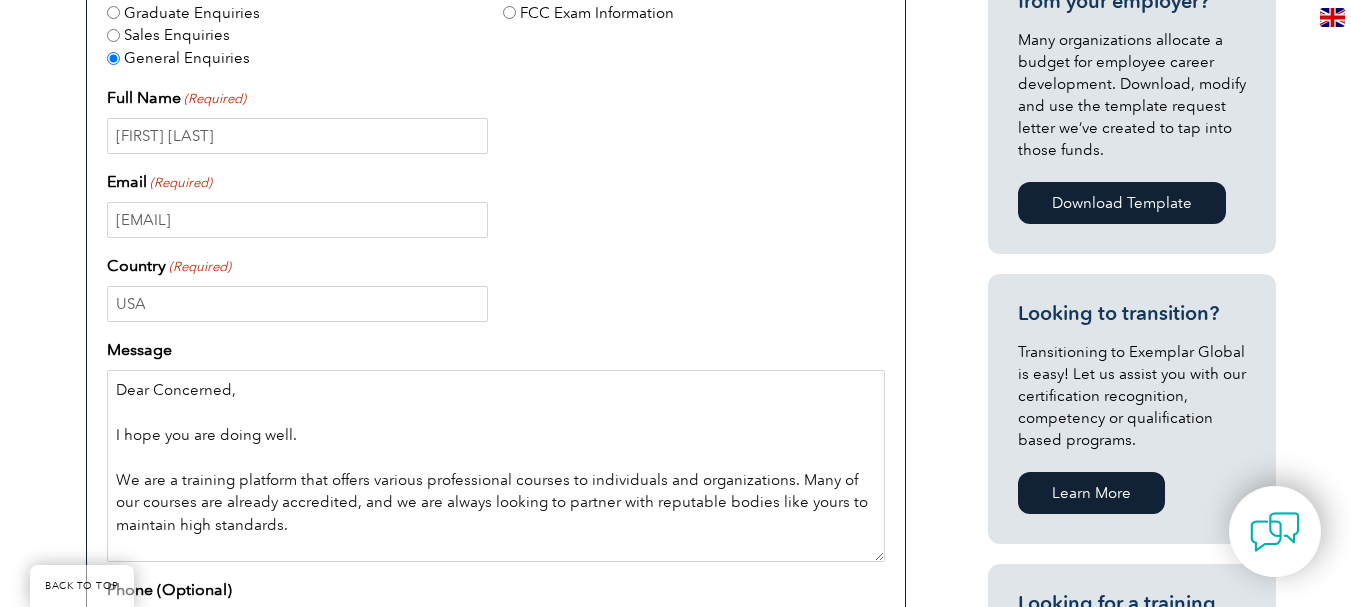 scroll, scrollTop: 109, scrollLeft: 0, axis: vertical 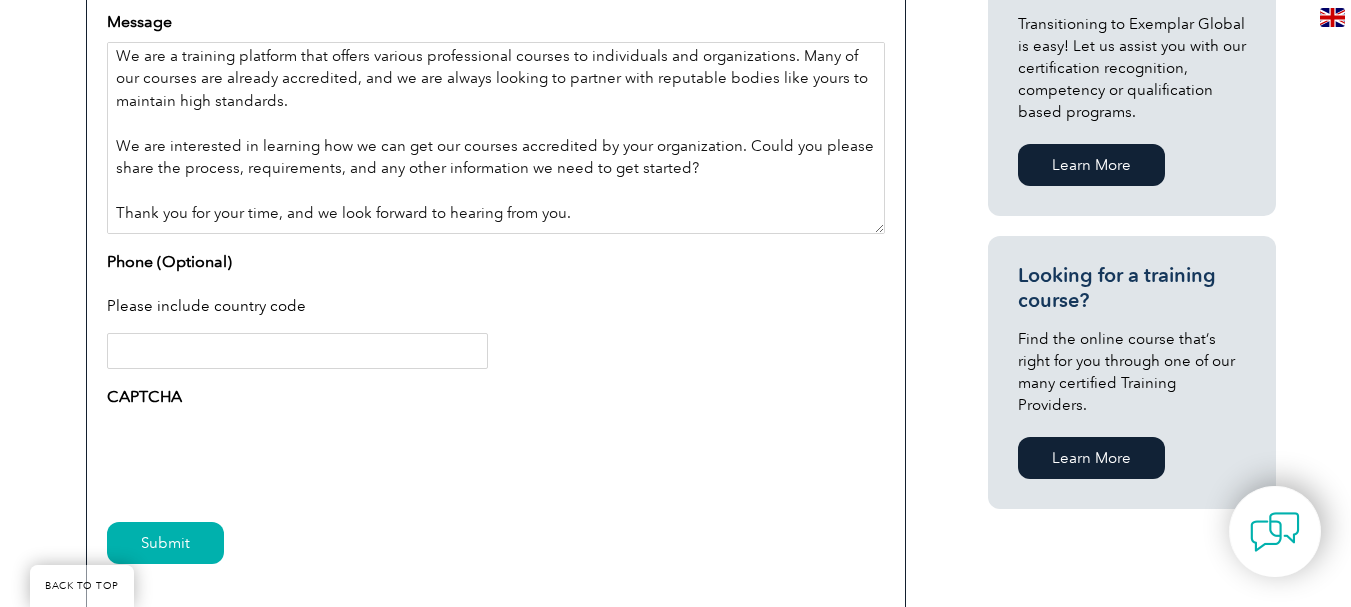 type on "Dear Concerned,
I hope you are doing well.
We are a training platform that offers various professional courses to individuals and organizations. Many of our courses are already accredited, and we are always looking to partner with reputable bodies like yours to maintain high standards.
We are interested in learning how we can get our courses accredited by your organization. Could you please share the process, requirements, and any other information we need to get started?
Thank you for your time, and we look forward to hearing from you." 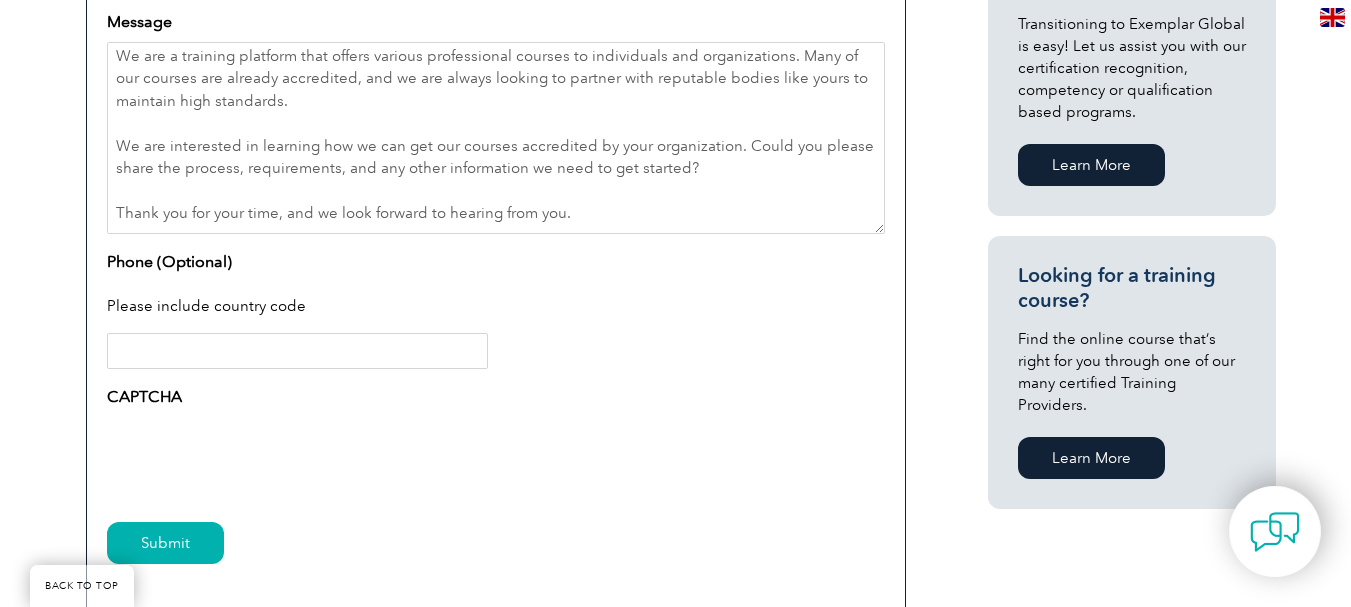 click on "Phone (Optional)" at bounding box center [297, 351] 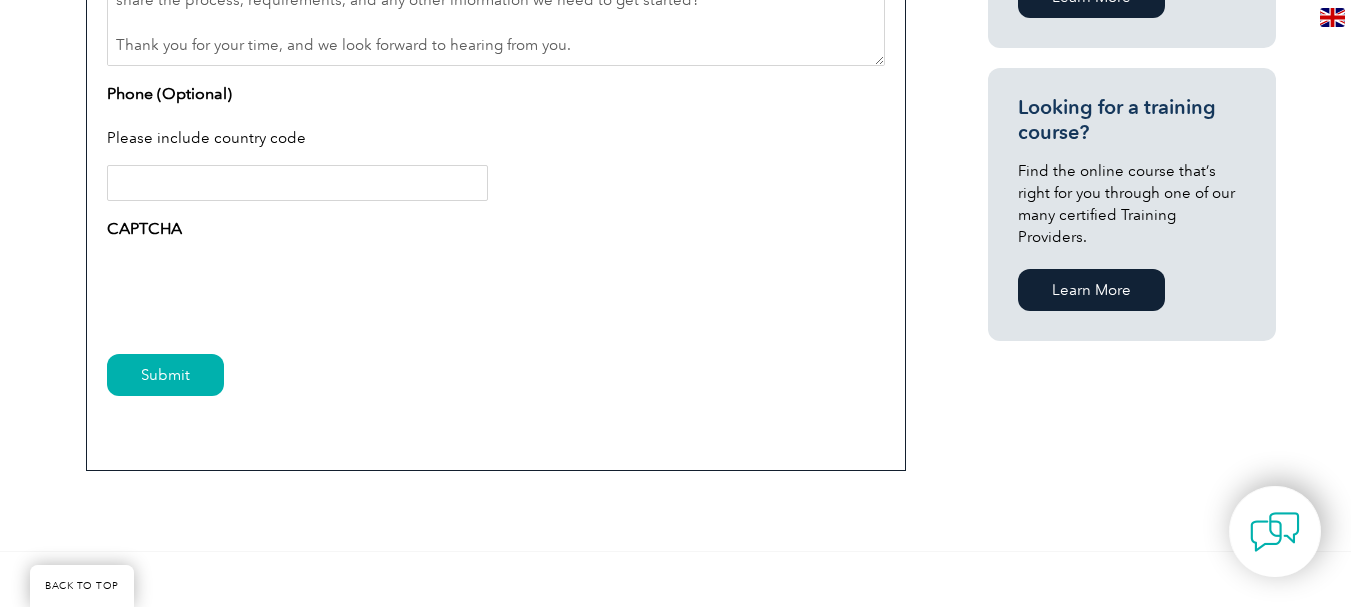 scroll, scrollTop: 1370, scrollLeft: 0, axis: vertical 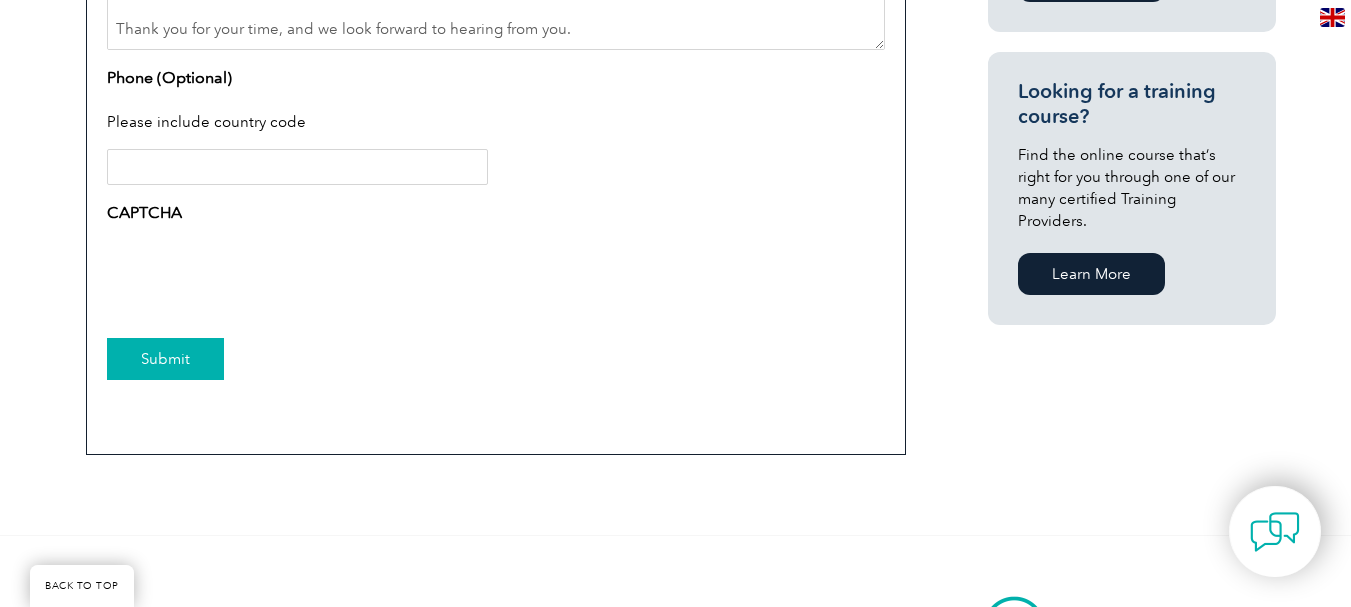 click on "Submit" at bounding box center [165, 359] 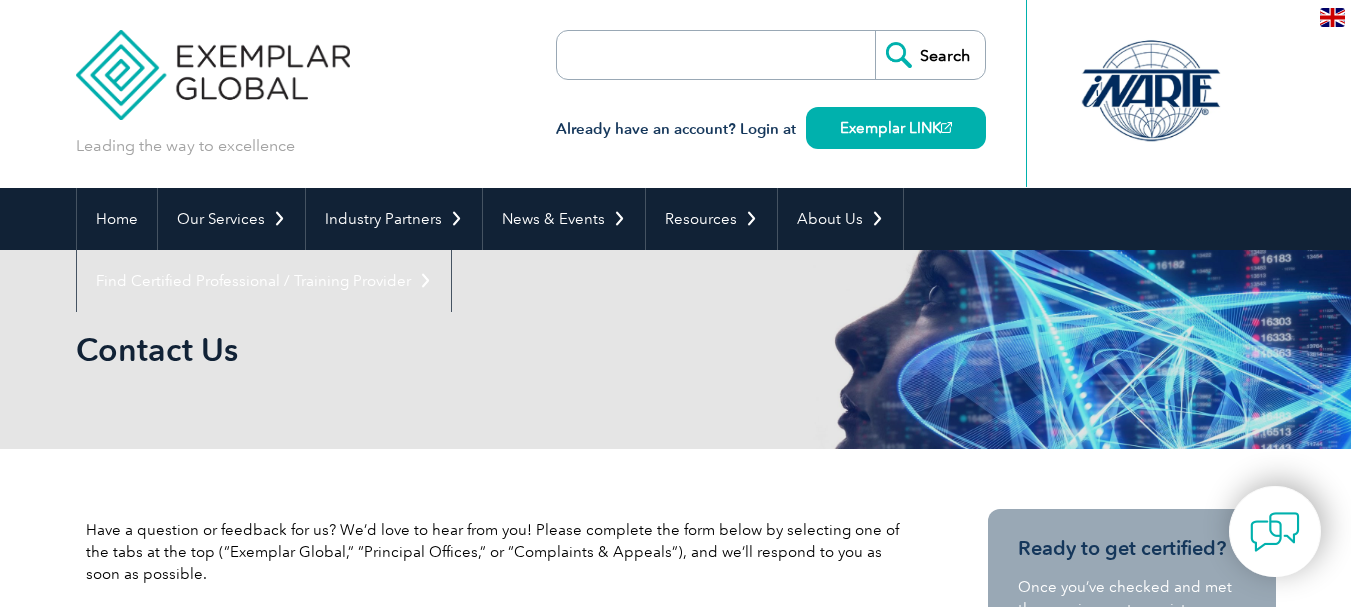 scroll, scrollTop: 0, scrollLeft: 0, axis: both 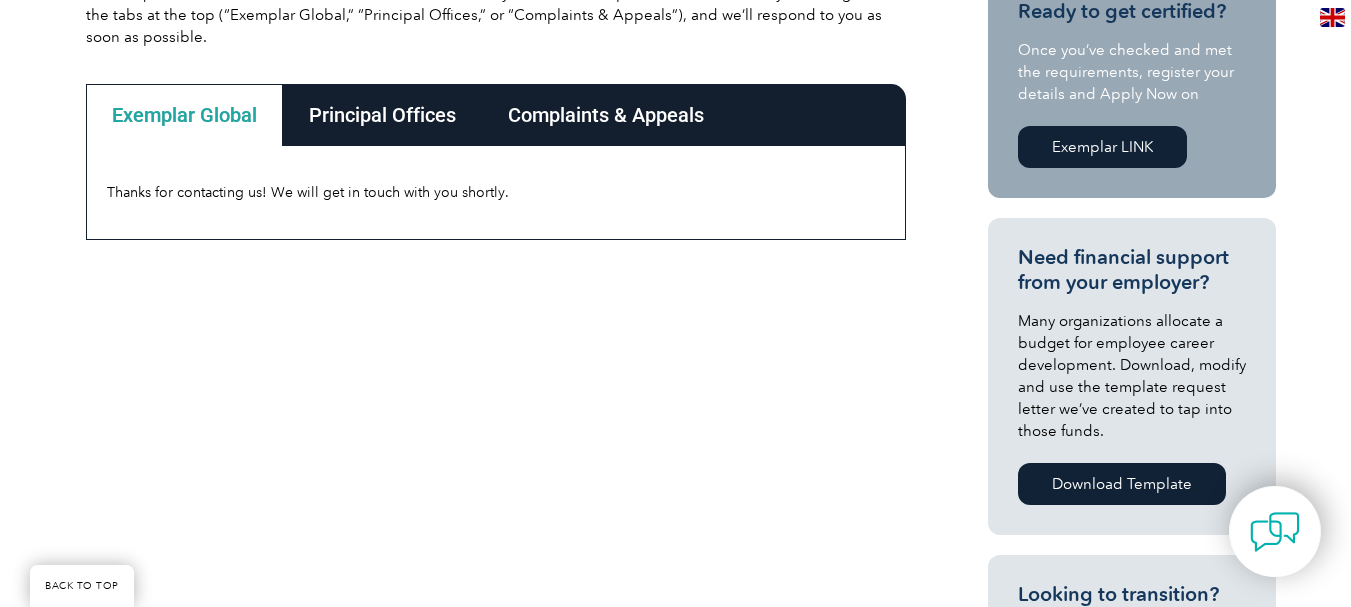 click on "Have a question or feedback for us? We’d love to hear from you! Please complete the form below by selecting one of the tabs at the top (“Exemplar Global,” “Principal Offices,” or “Complaints & Appeals”), and we’ll respond to you as soon as possible.
Exemplar Global
Principal Offices
Complaints & Appeals
Exemplar Global
Thanks for contacting us! We will get in touch with you shortly.
Principal Offices
Asia Pacific
Sydney
Email:   info@example.com
Mailing Address: PO Box 7198 [CITY] [STATE] [POSTAL_CODE] Australia
The Americas
Milwaukee
Email:   info@example.com
Mailing Address: PO Box 602 [CITY], [STATE] [POSTAL_CODE] USA
Complaints & Appeals
(Required) Complaint" at bounding box center (676, 560) 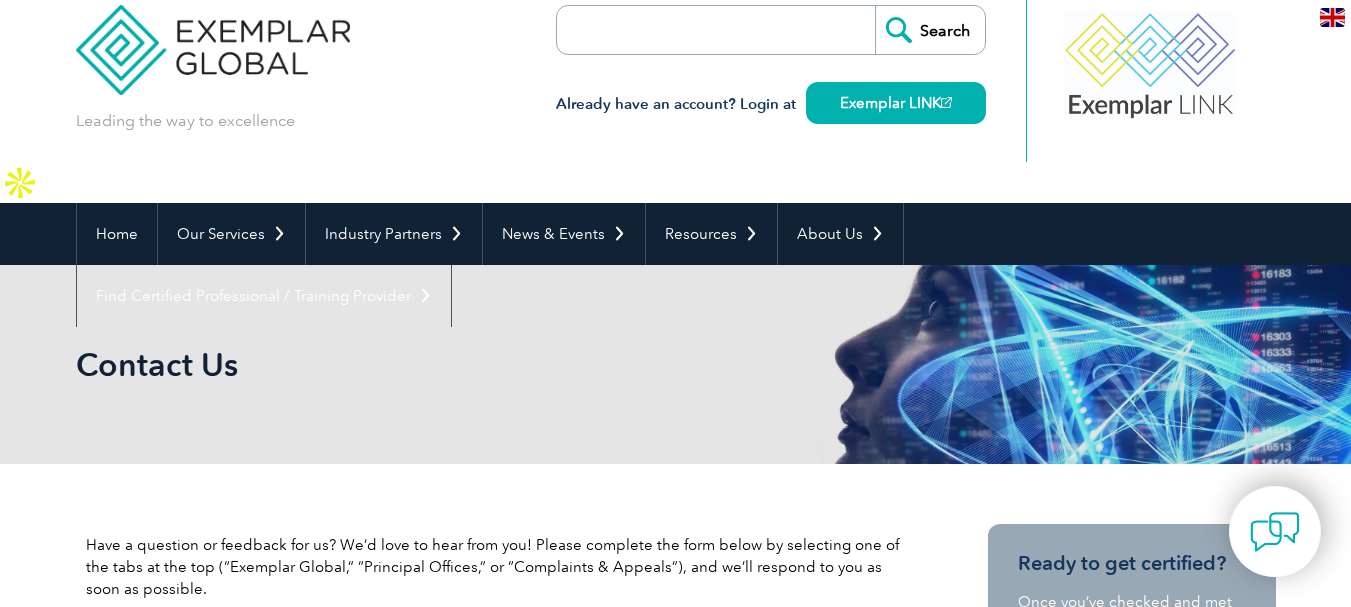 scroll, scrollTop: 23, scrollLeft: 0, axis: vertical 